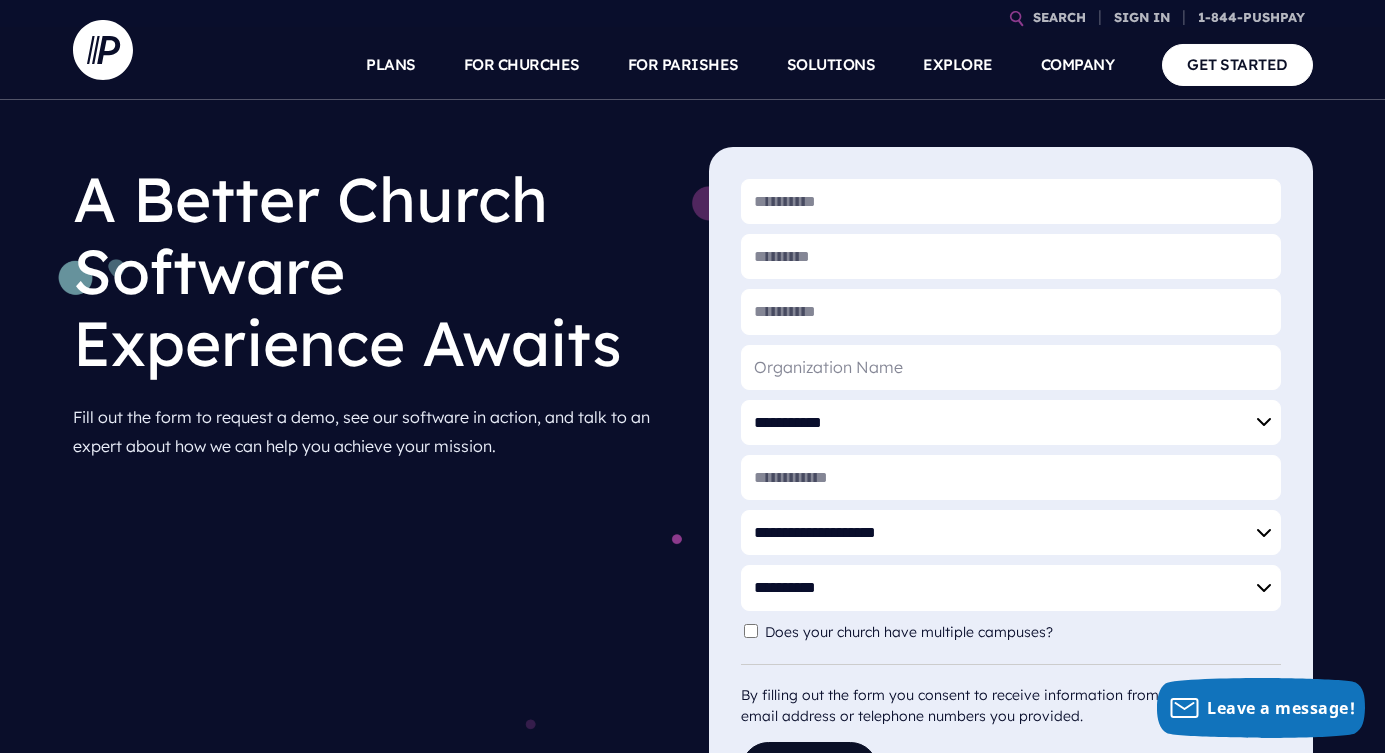 scroll, scrollTop: 0, scrollLeft: 0, axis: both 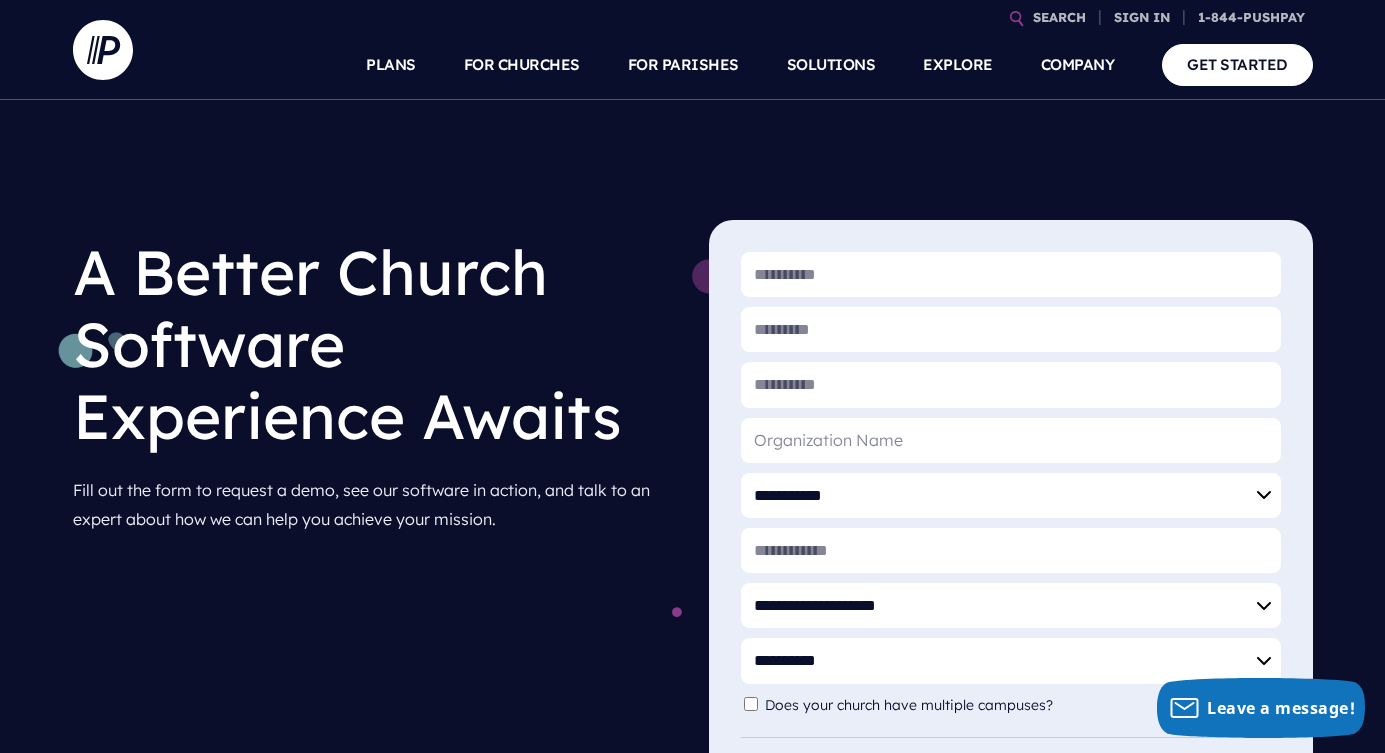 click on "**********" at bounding box center [692, 509] 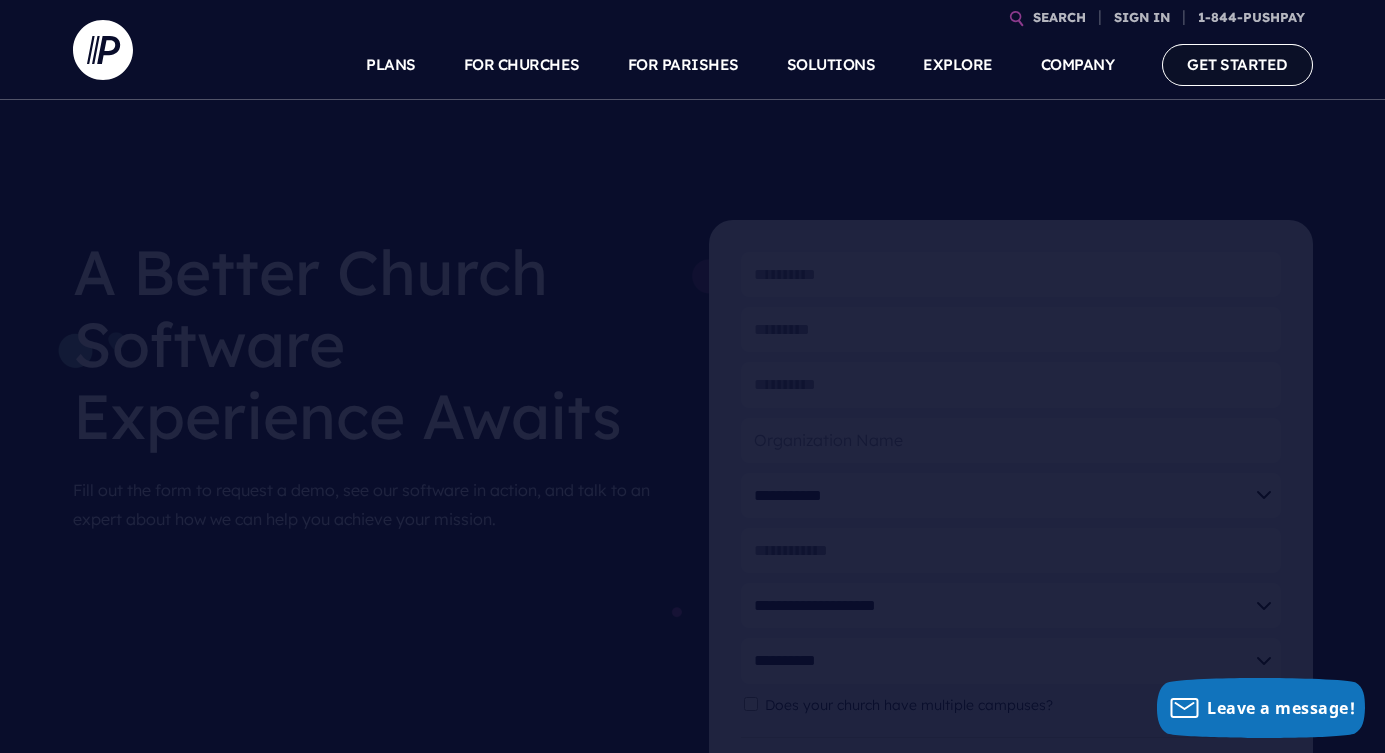 click on "GET STARTED" at bounding box center [1237, 64] 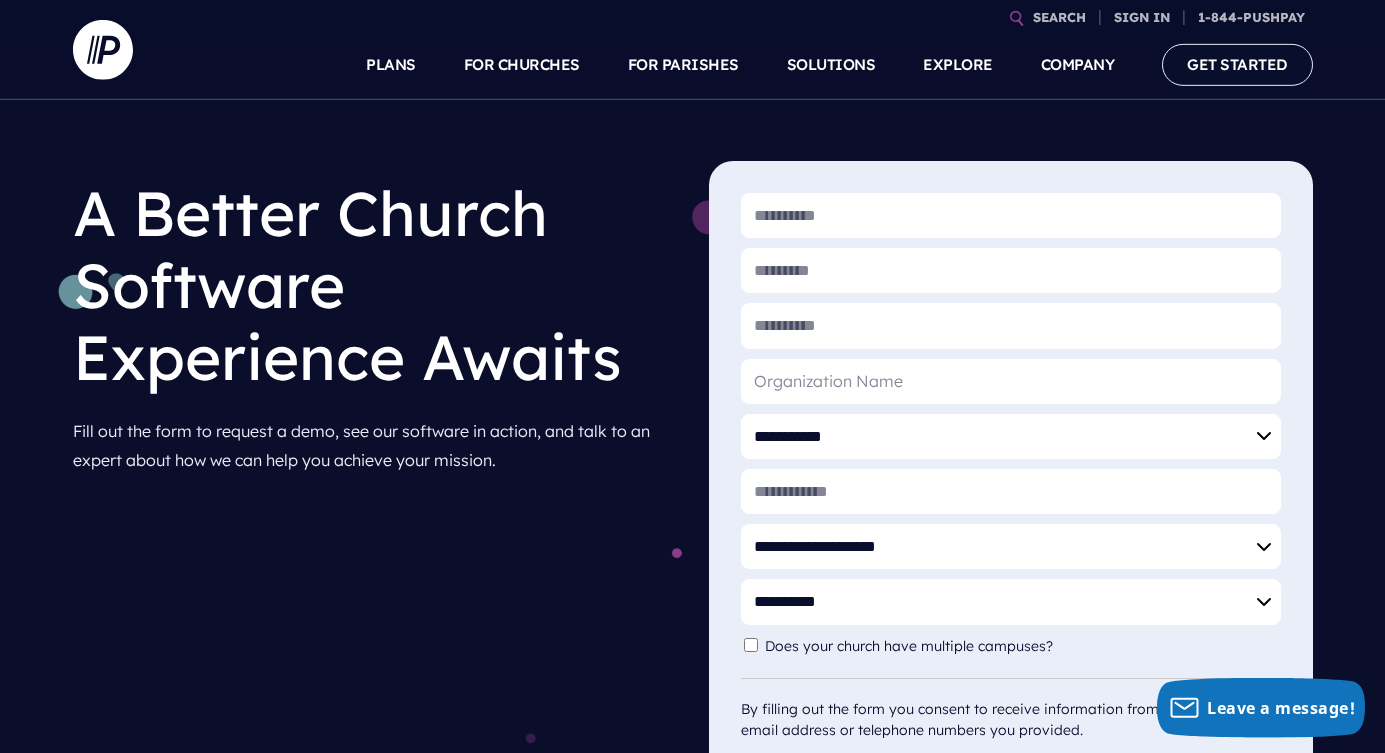 scroll, scrollTop: 0, scrollLeft: 0, axis: both 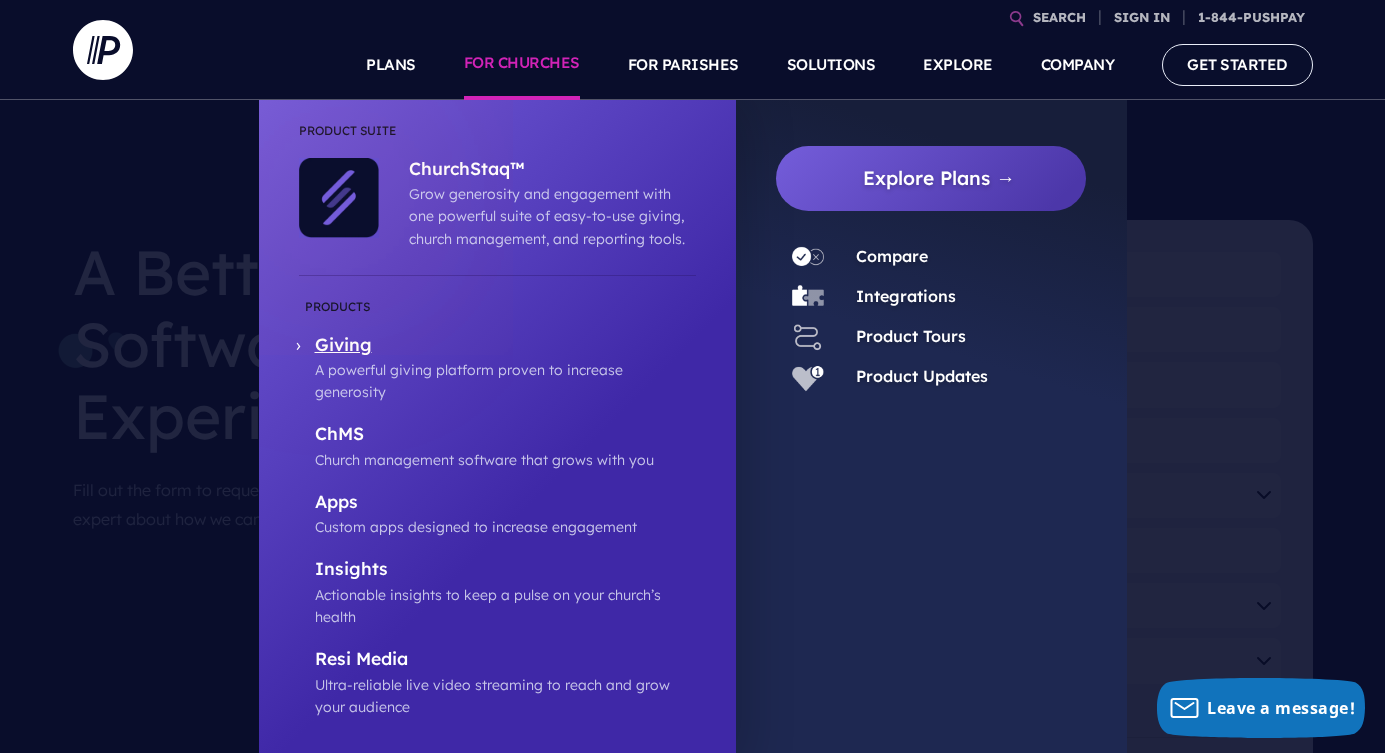 click on "Giving" at bounding box center [505, 346] 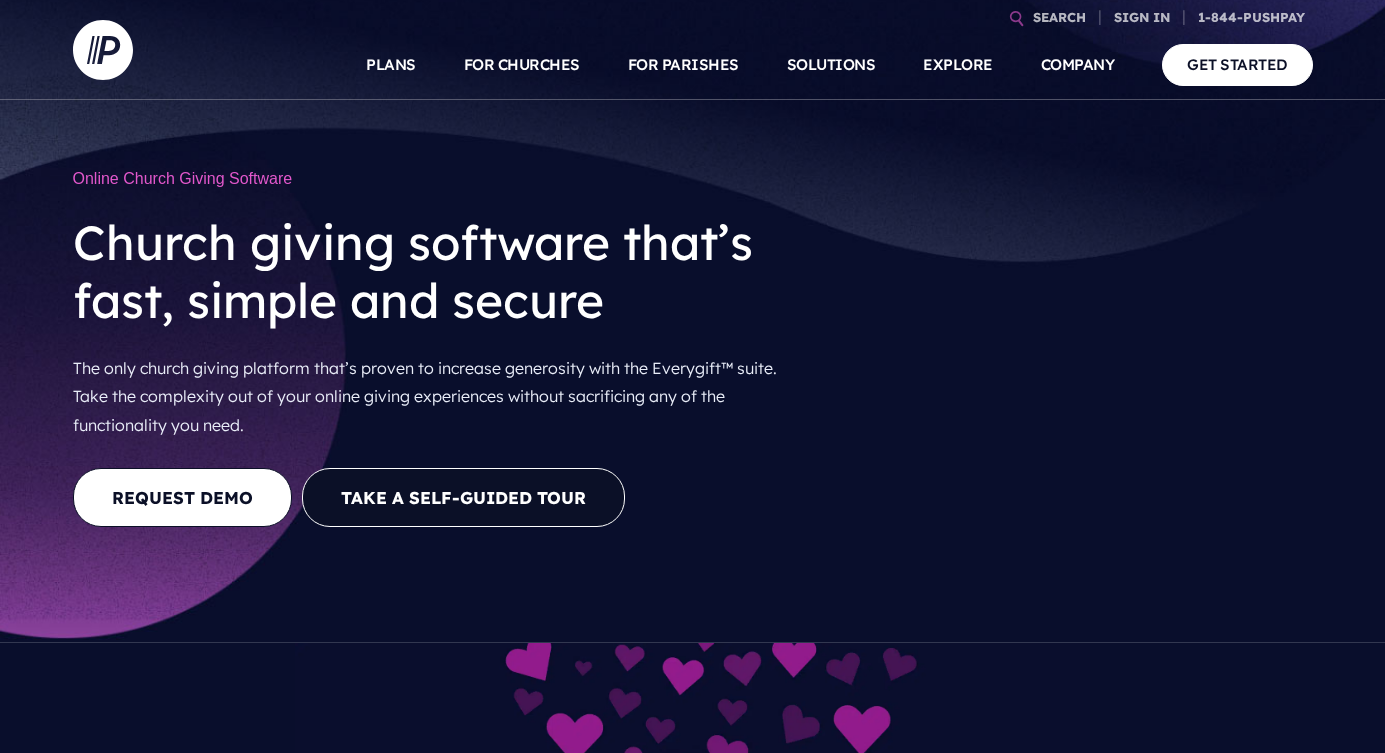 scroll, scrollTop: 0, scrollLeft: 0, axis: both 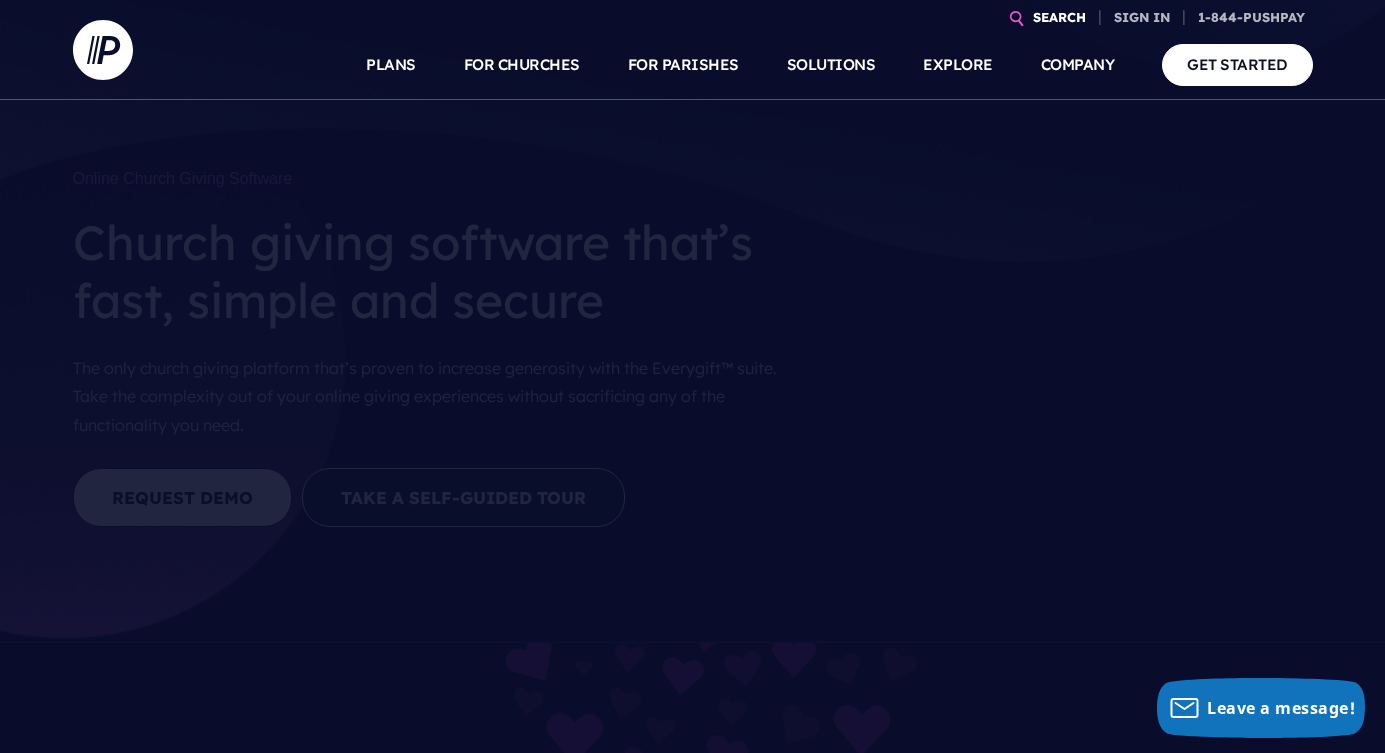 click on "SEARCH" at bounding box center [1059, 17] 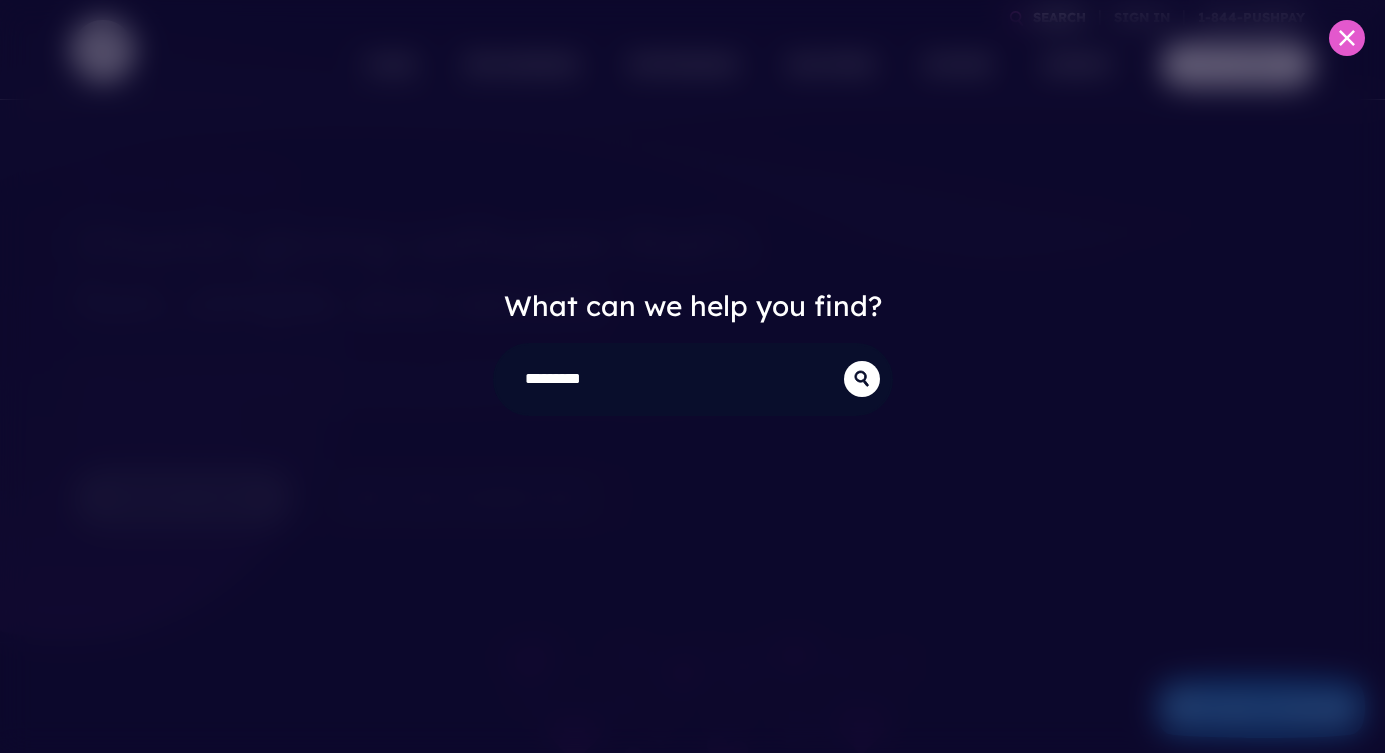 type on "*********" 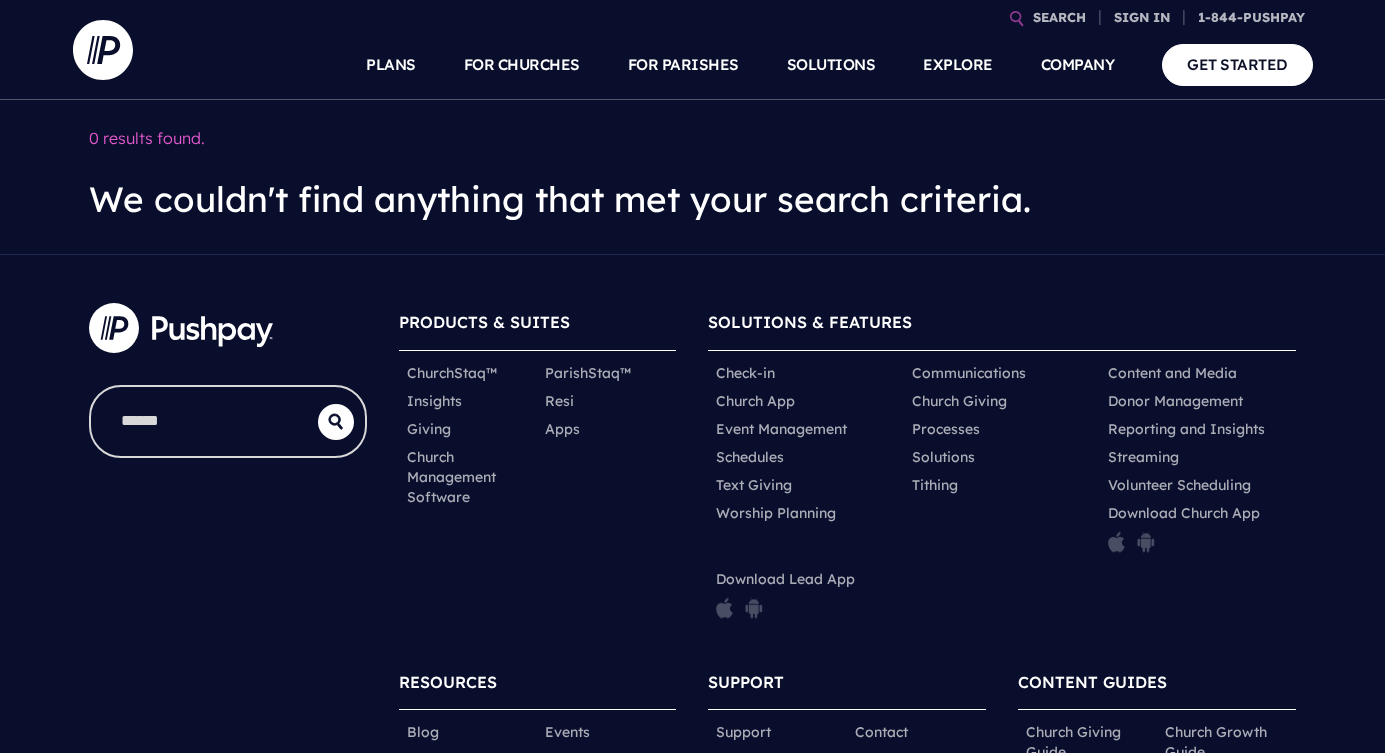 scroll, scrollTop: 0, scrollLeft: 0, axis: both 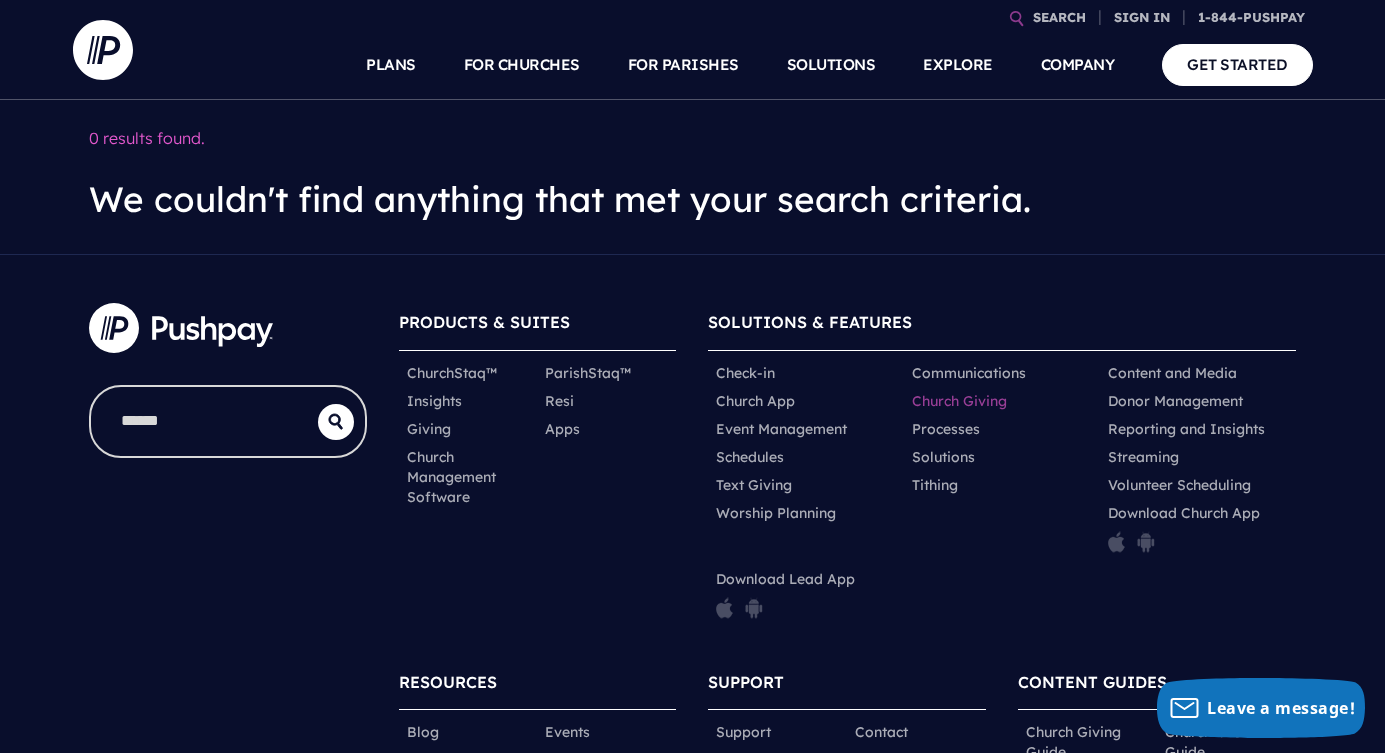 click on "Church Giving" at bounding box center [959, 401] 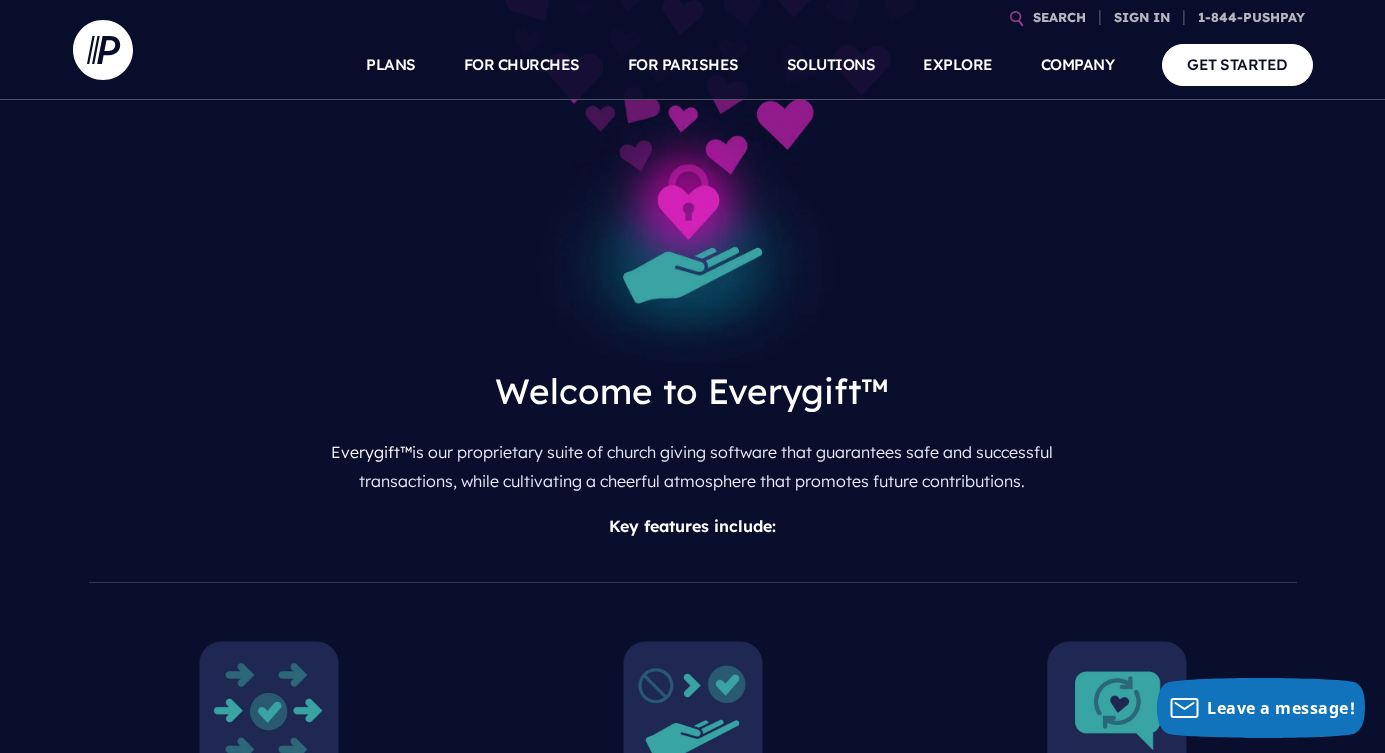 scroll, scrollTop: 0, scrollLeft: 0, axis: both 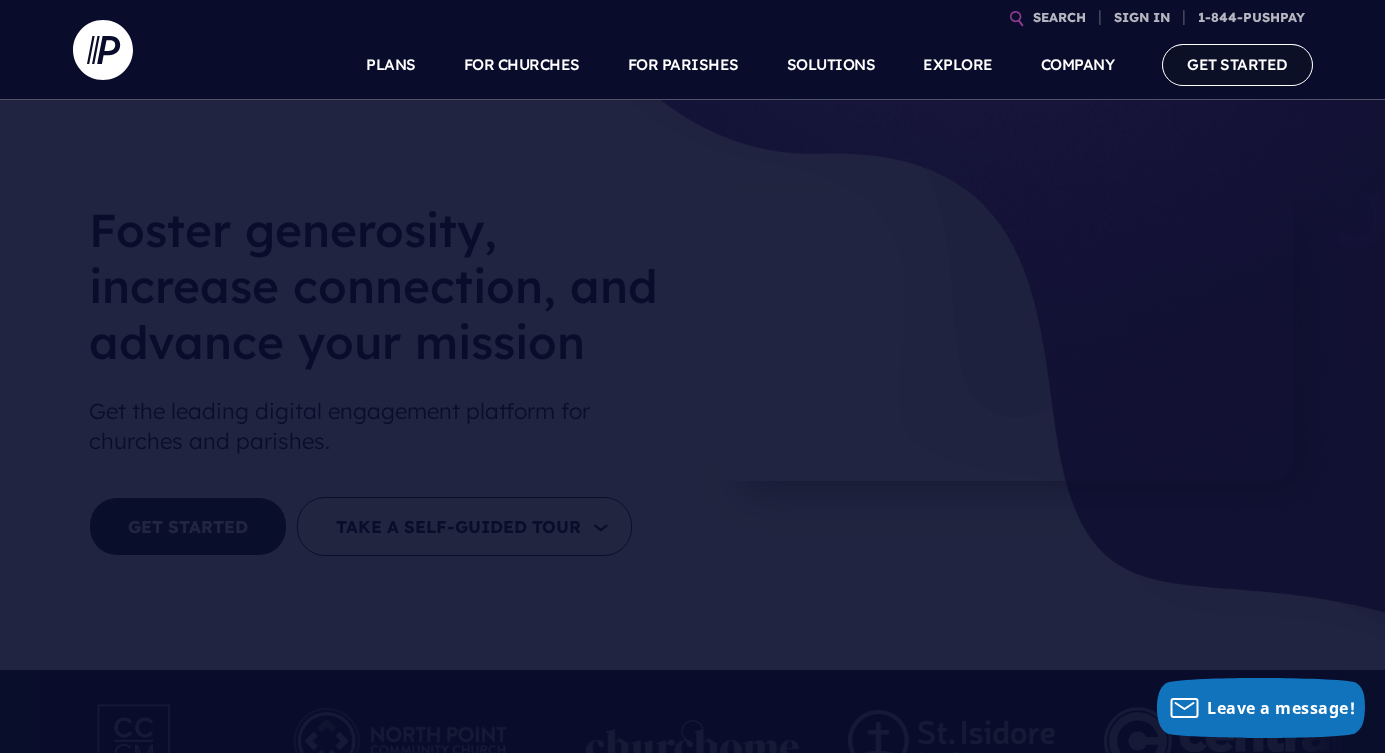 click on "GET STARTED" at bounding box center [1237, 64] 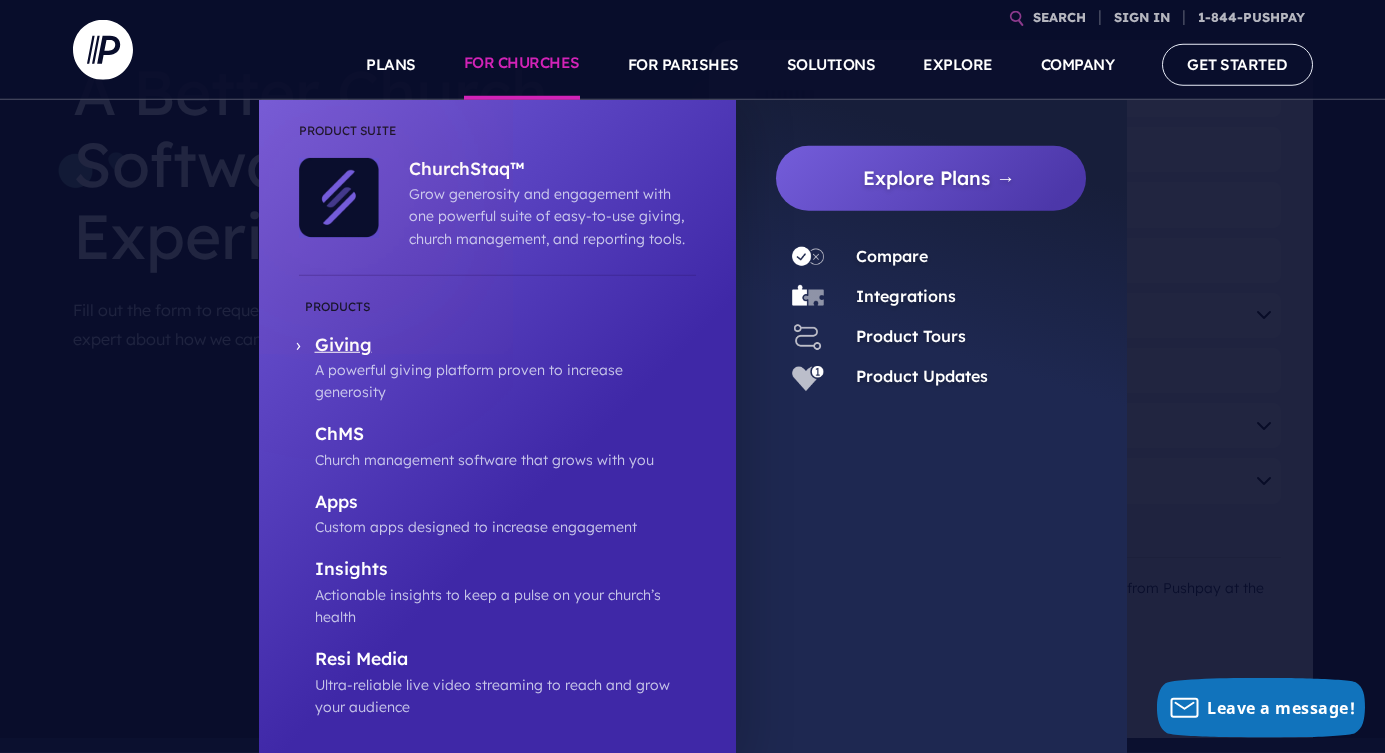 scroll, scrollTop: 132, scrollLeft: 0, axis: vertical 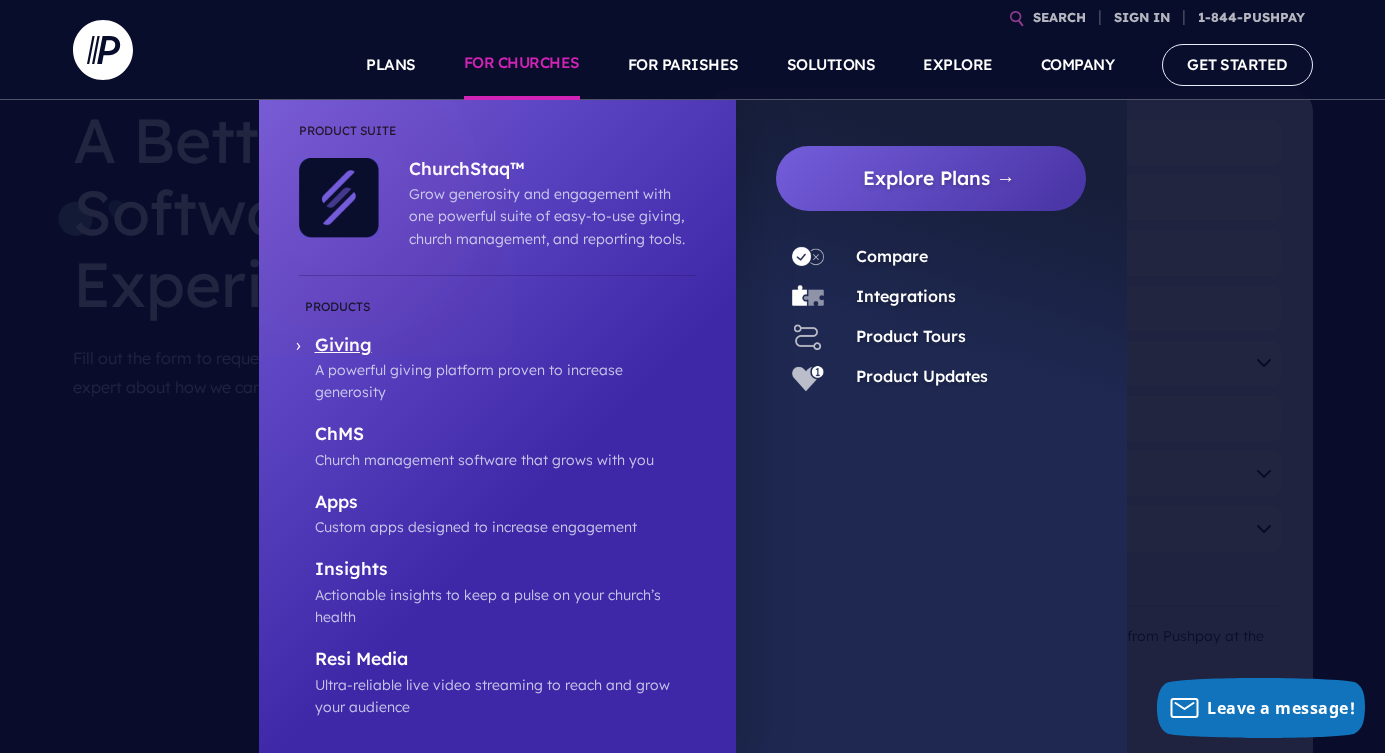 click on "Giving" at bounding box center (505, 346) 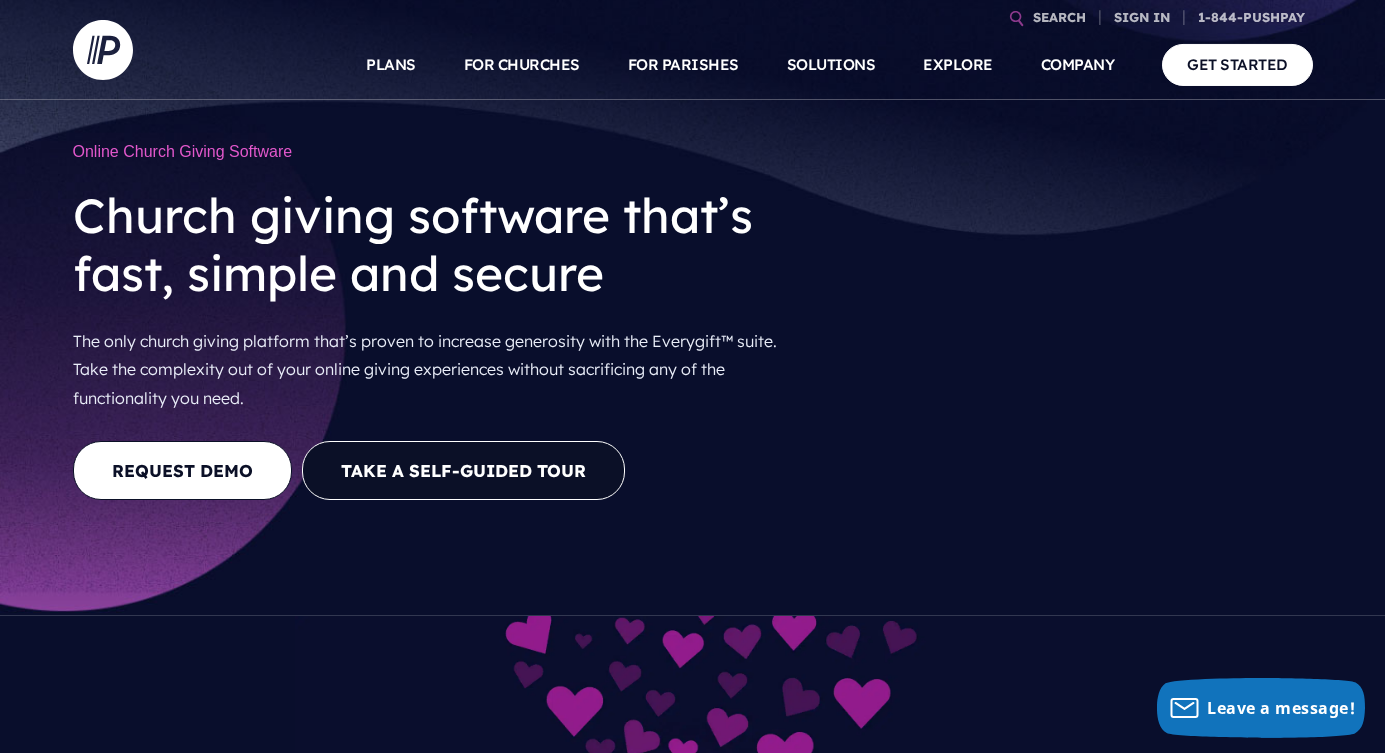 scroll, scrollTop: 0, scrollLeft: 0, axis: both 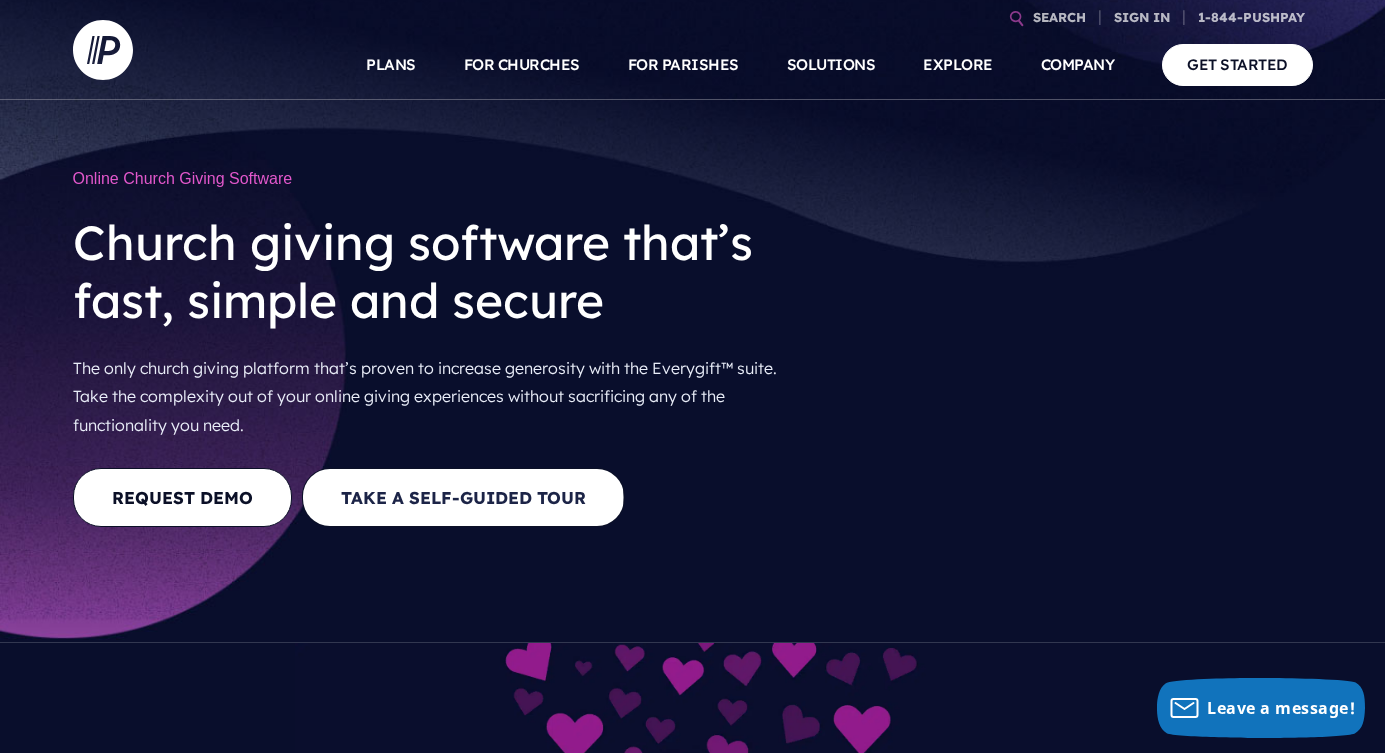 click on "Take a Self-guided Tour" at bounding box center (463, 497) 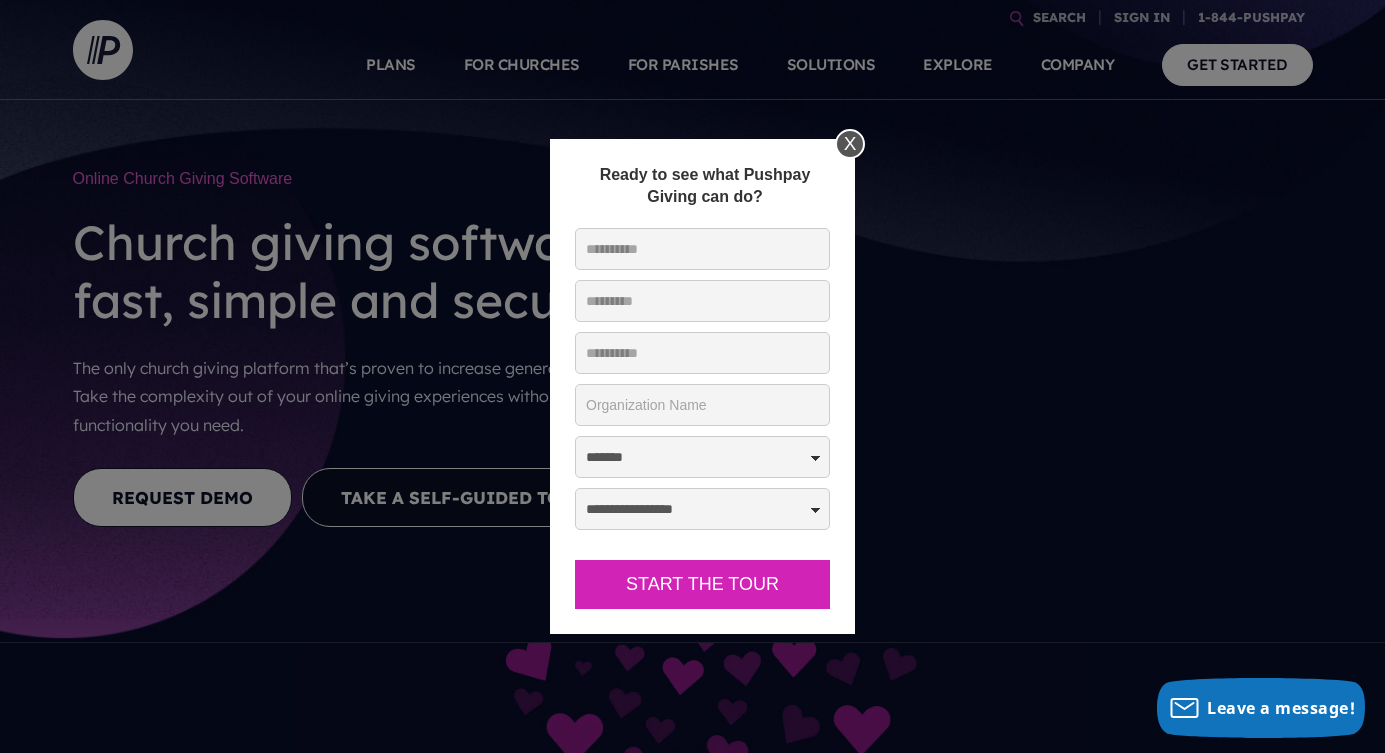 click on "X" at bounding box center [850, 144] 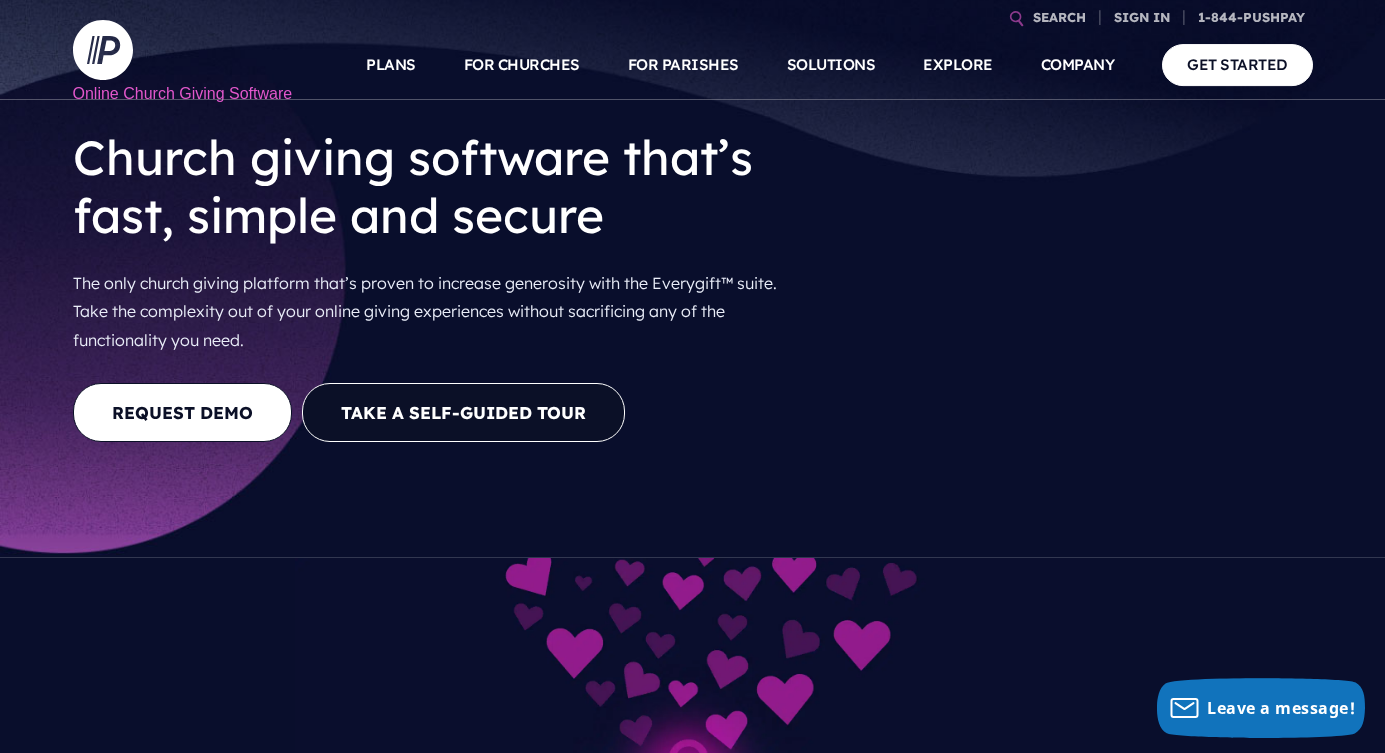 scroll, scrollTop: 0, scrollLeft: 0, axis: both 